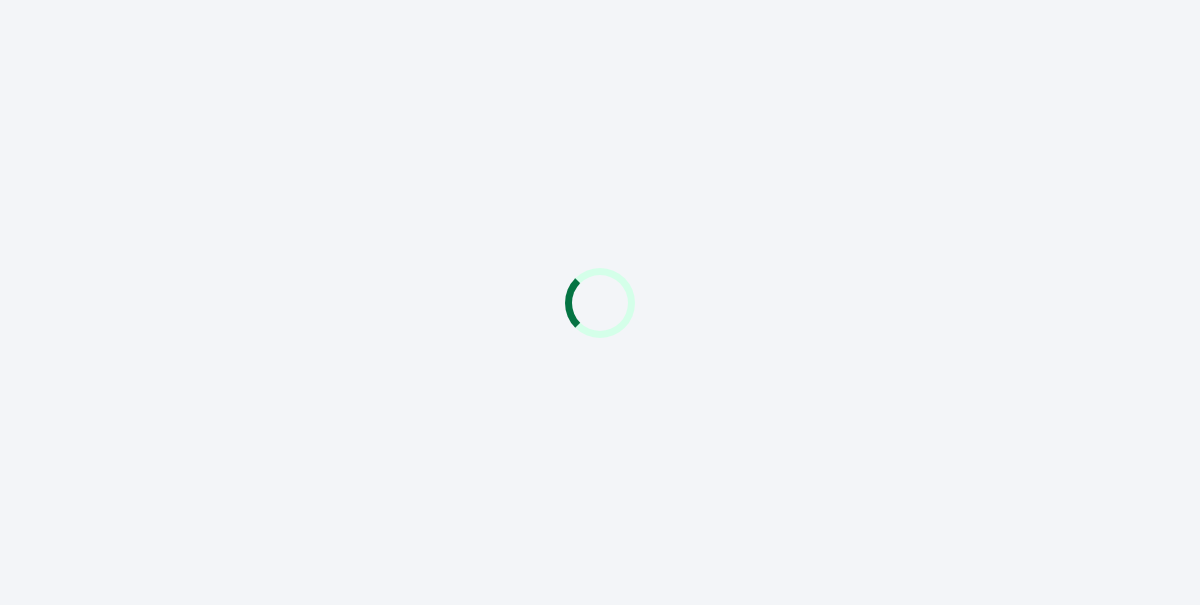 scroll, scrollTop: 0, scrollLeft: 0, axis: both 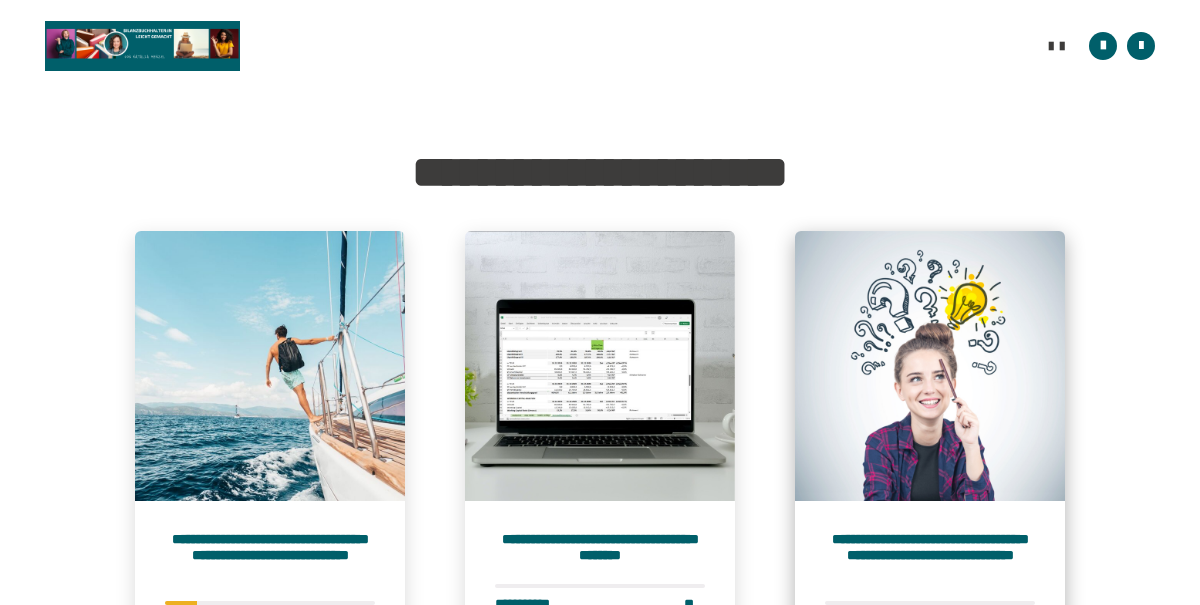 click at bounding box center (930, 366) 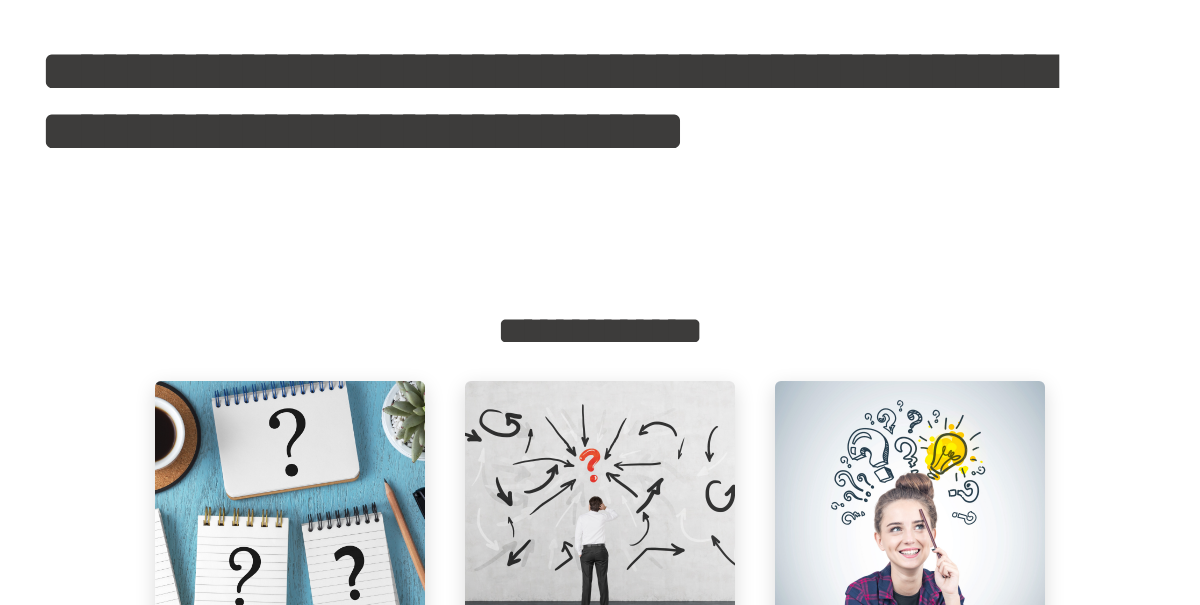 scroll, scrollTop: 0, scrollLeft: 0, axis: both 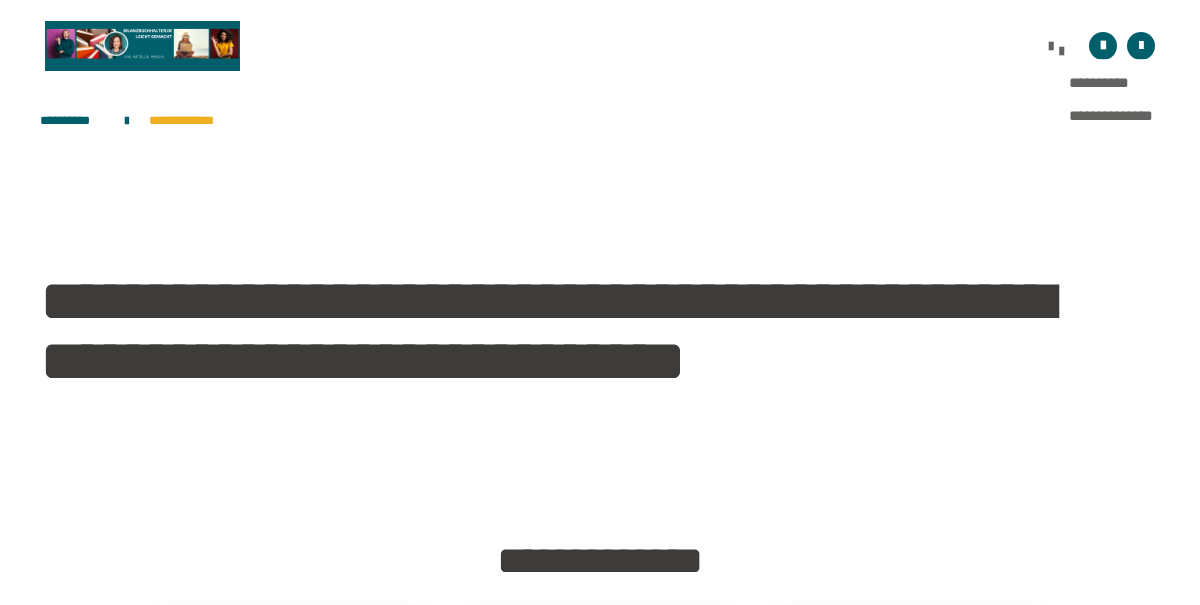 click on "**********" at bounding box center (1056, 48) 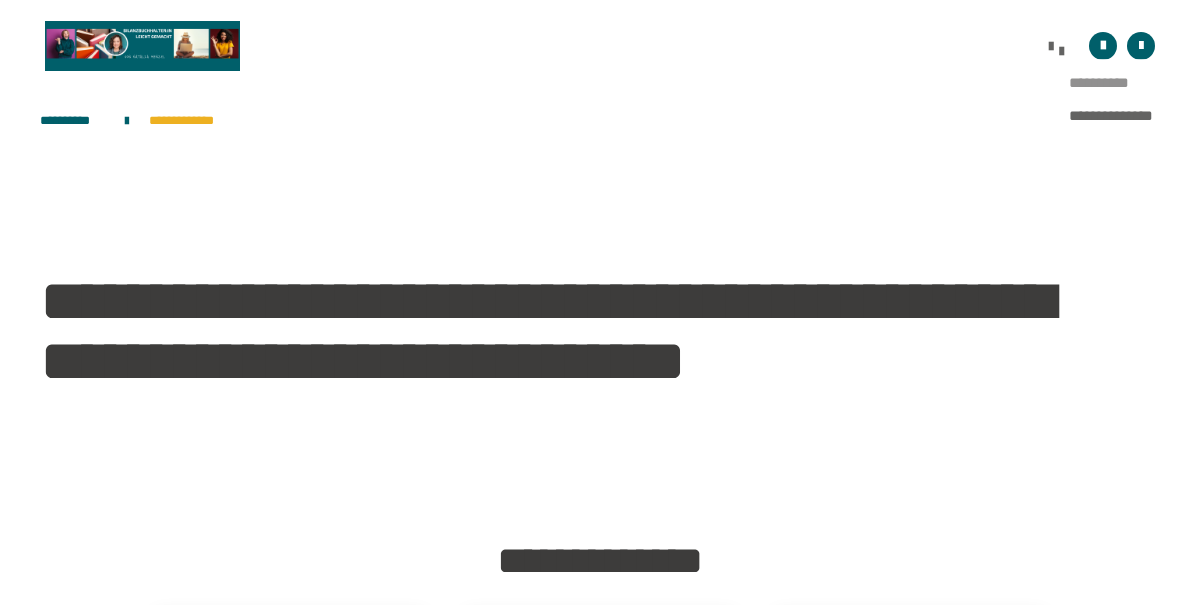 click on "**********" at bounding box center (1122, 83) 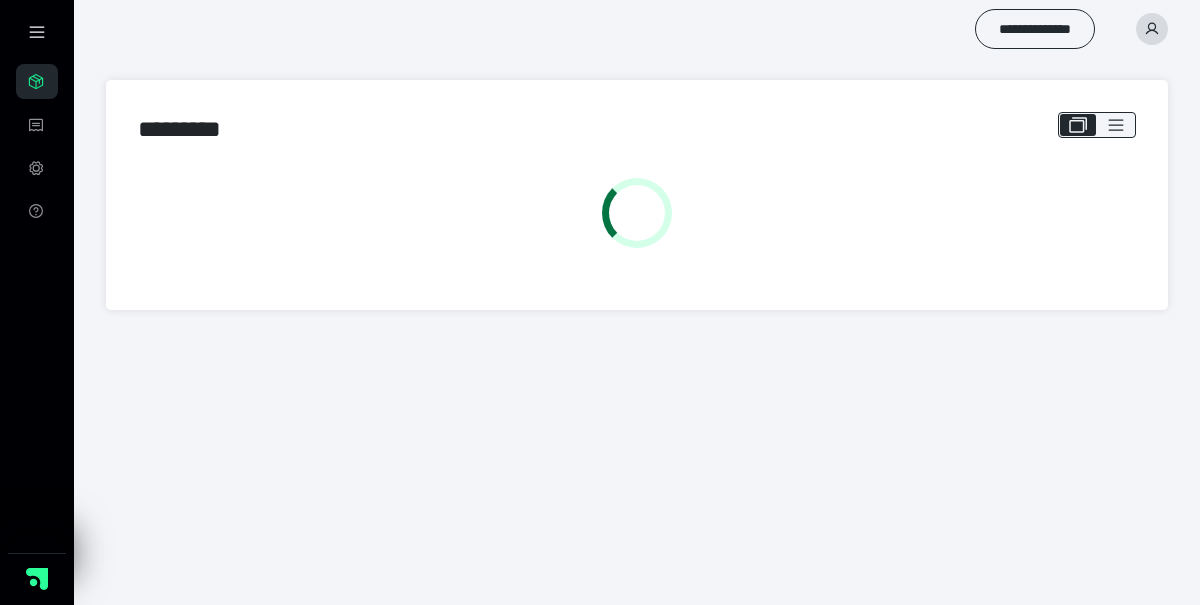 scroll, scrollTop: 0, scrollLeft: 0, axis: both 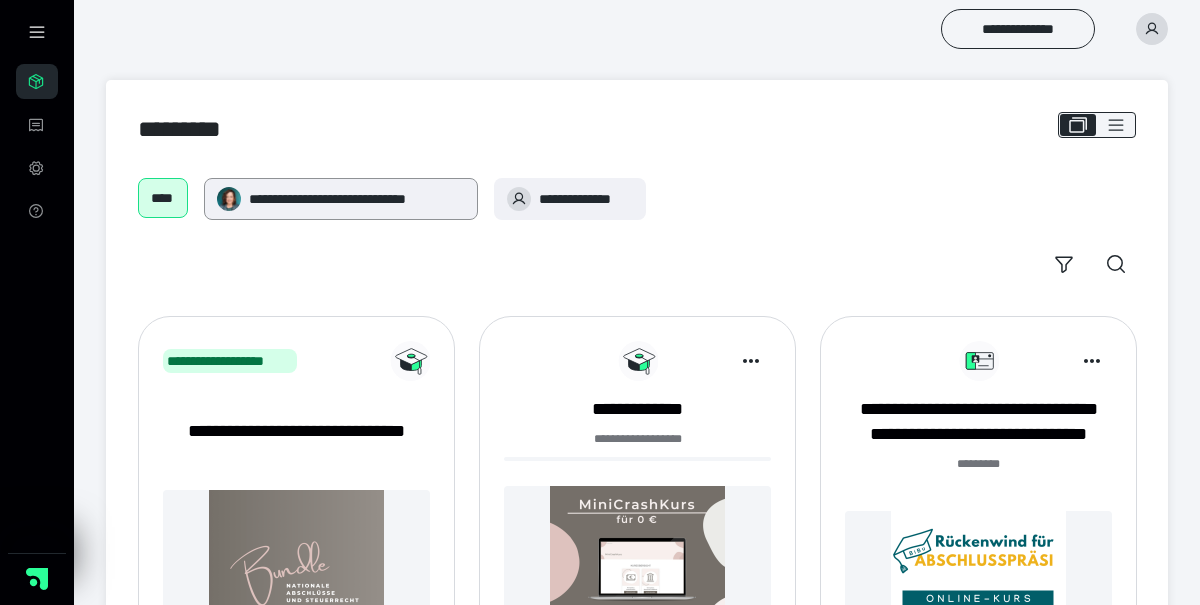 click on "**********" at bounding box center (341, 199) 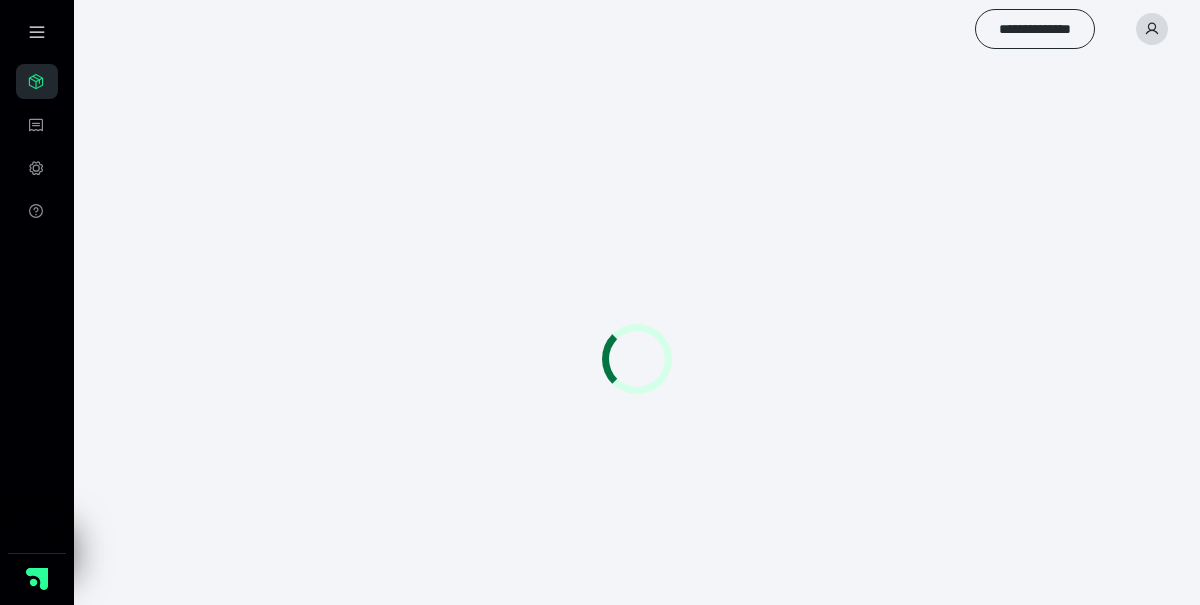 scroll, scrollTop: 0, scrollLeft: 0, axis: both 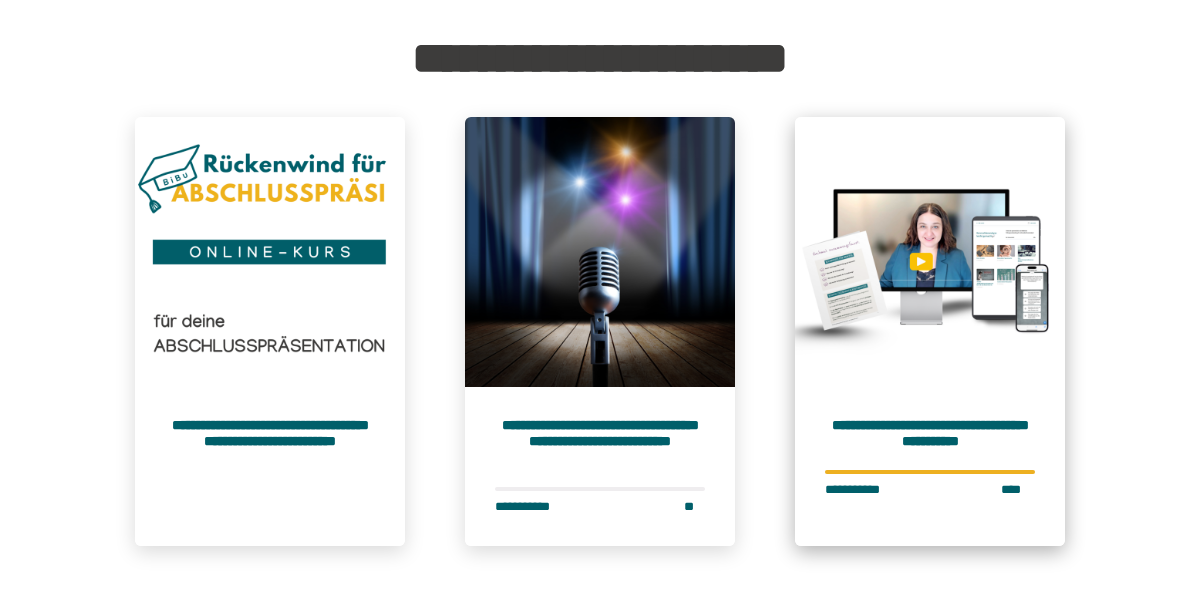 click at bounding box center [930, 252] 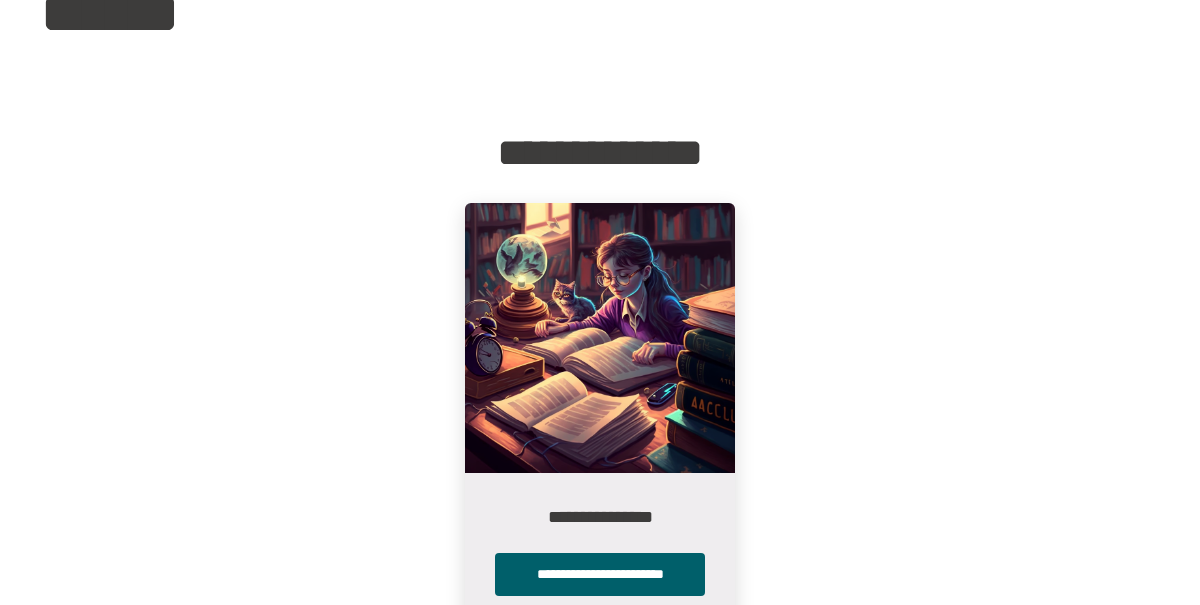 scroll, scrollTop: 357, scrollLeft: 0, axis: vertical 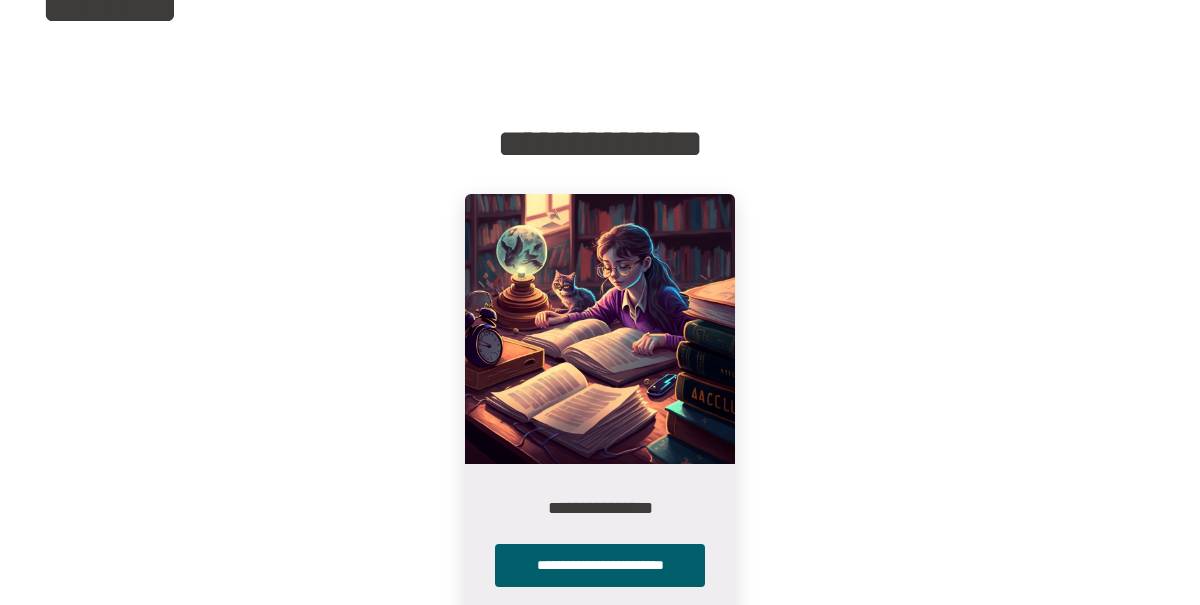click at bounding box center (600, 329) 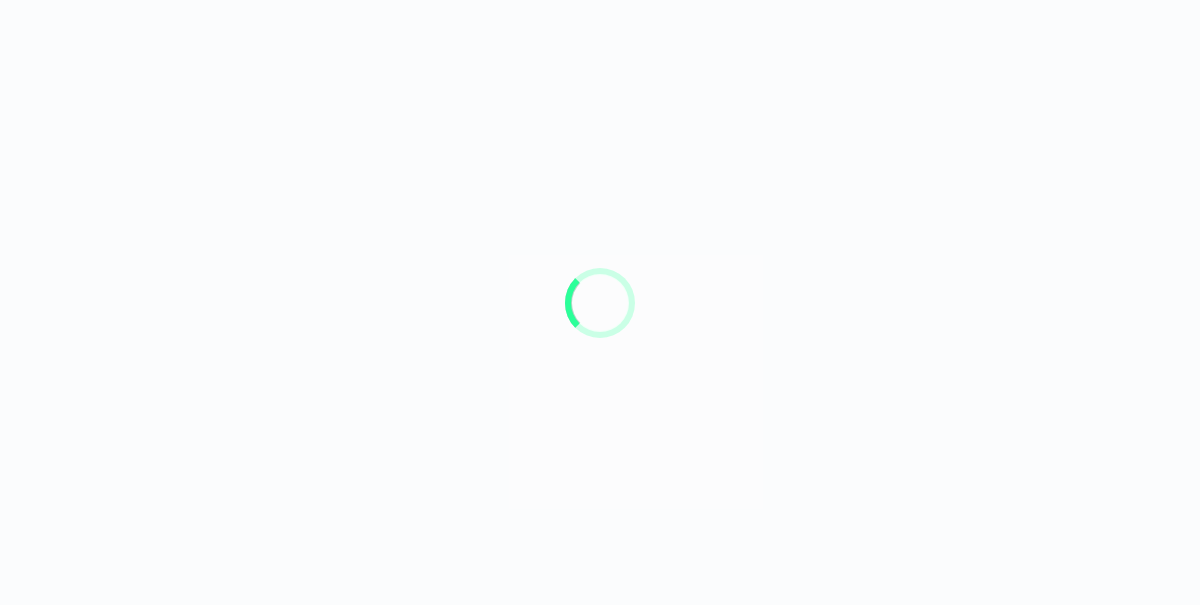 scroll, scrollTop: 0, scrollLeft: 0, axis: both 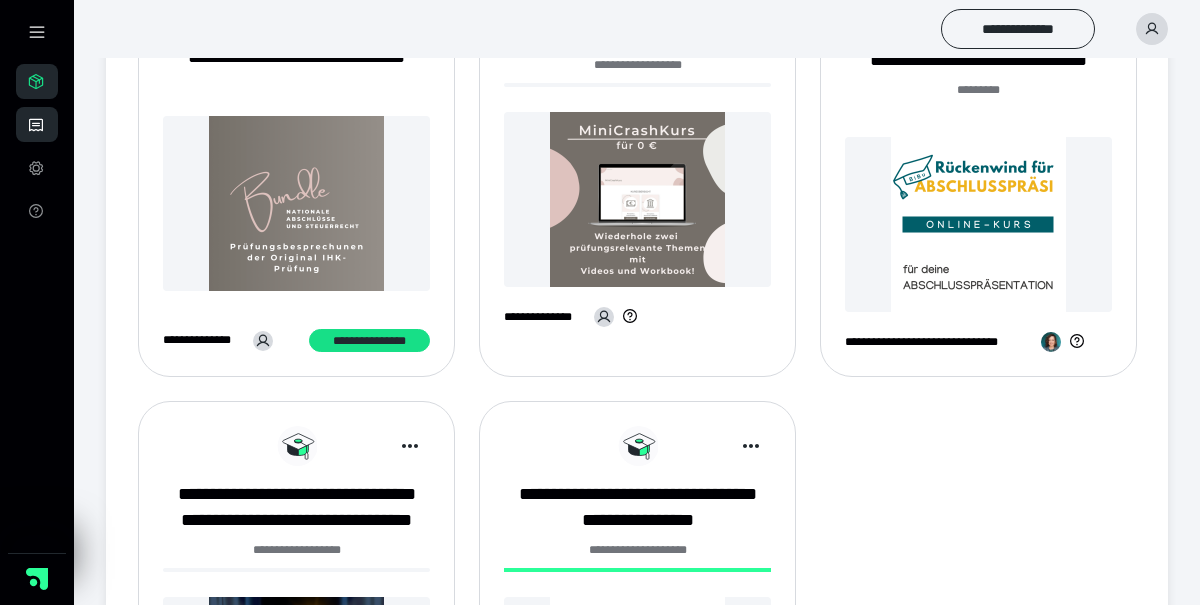 click 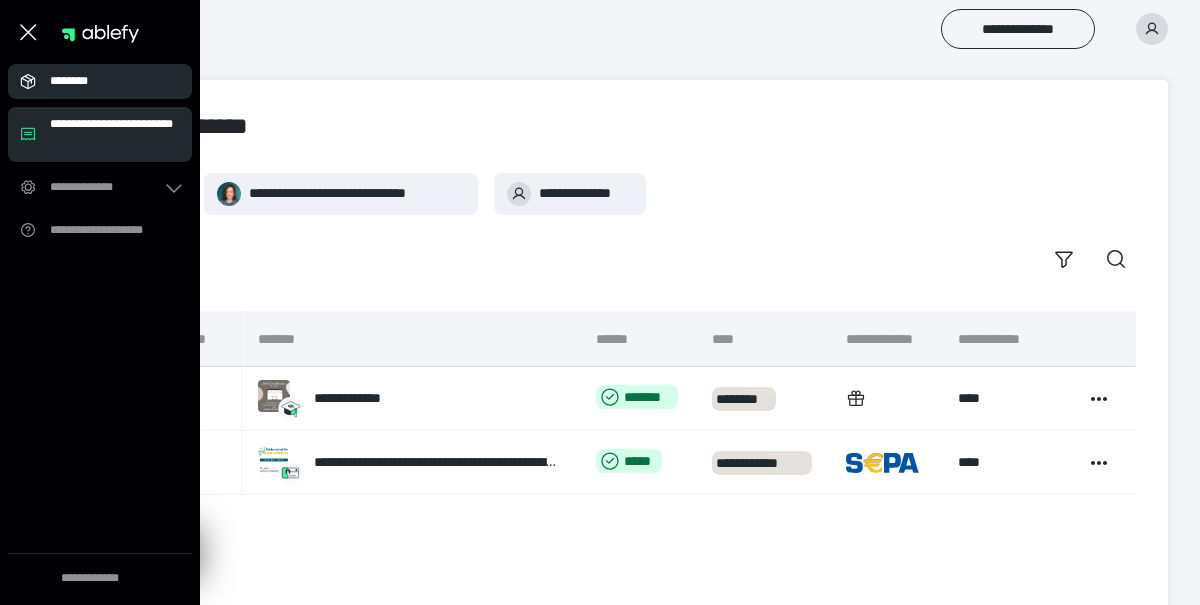 click on "********" at bounding box center (106, 81) 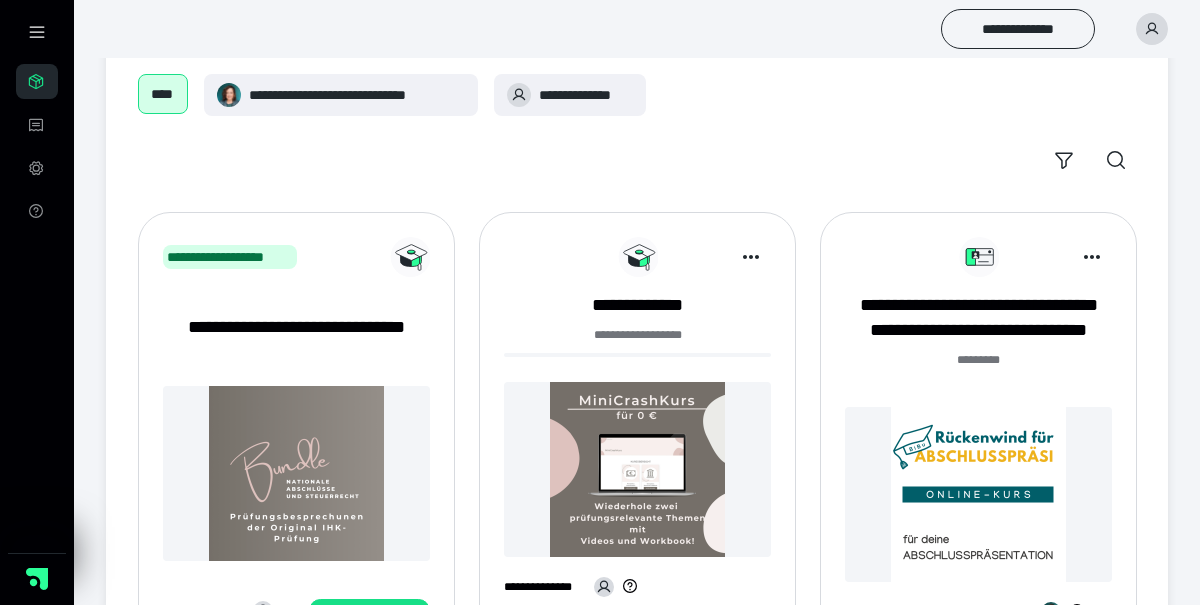 scroll, scrollTop: 0, scrollLeft: 0, axis: both 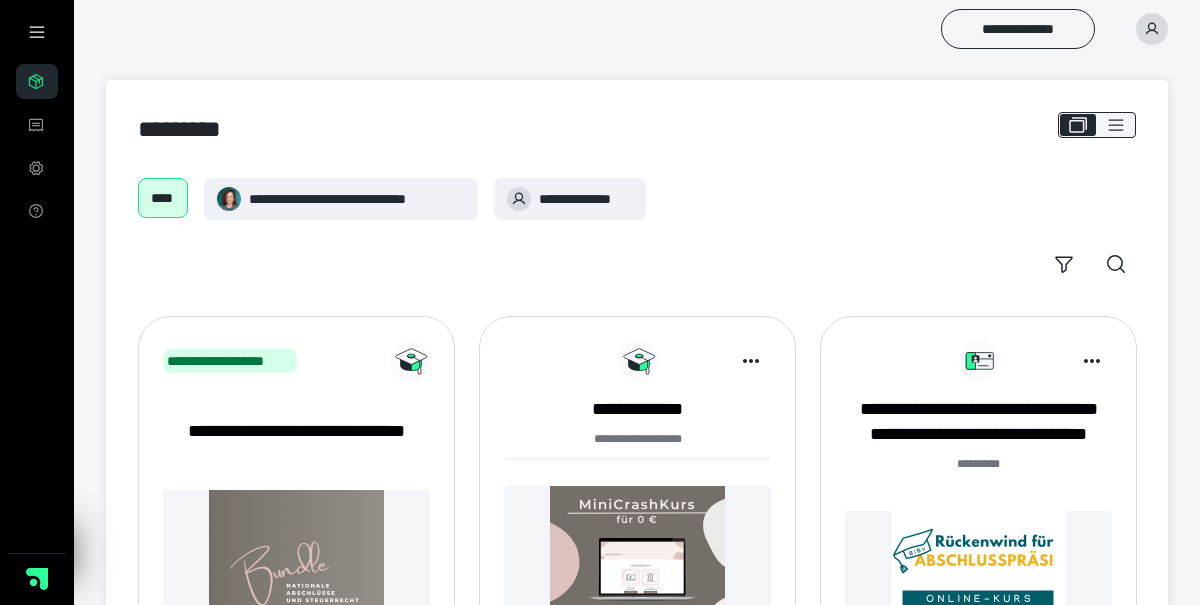 click 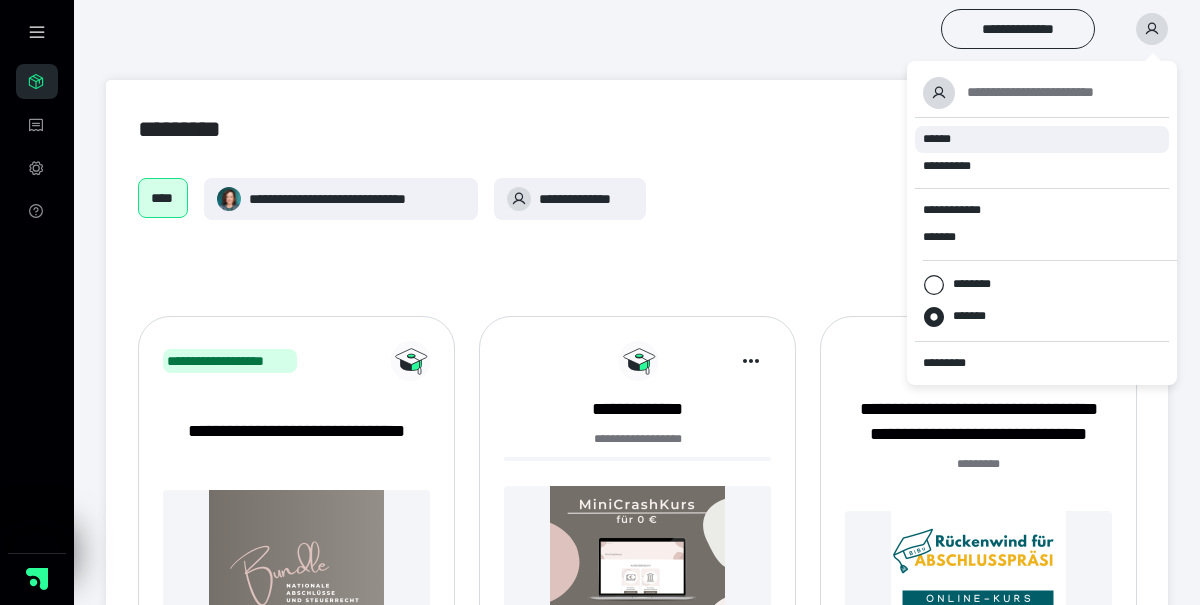 click on "******" at bounding box center (1042, 139) 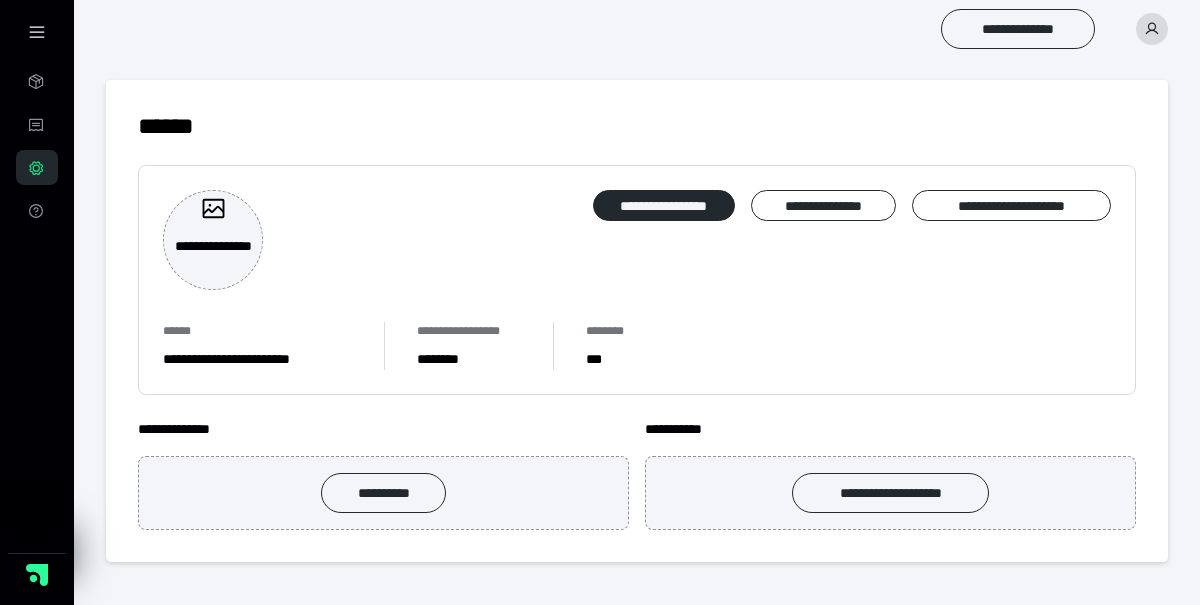 scroll, scrollTop: 0, scrollLeft: 0, axis: both 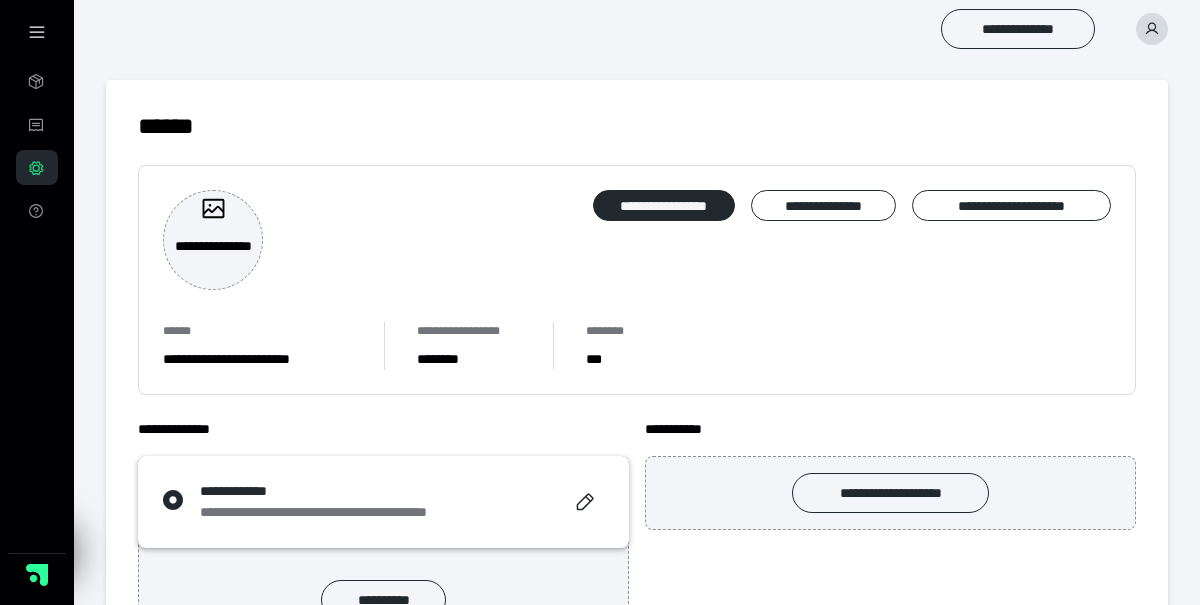 click 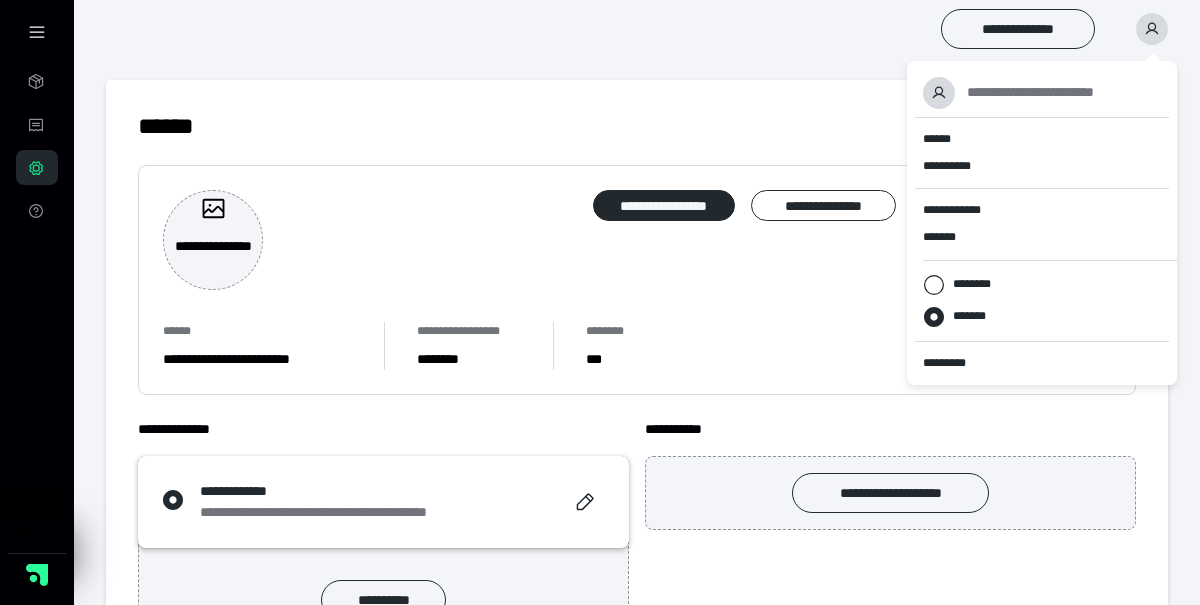 click on "**********" at bounding box center [1030, 92] 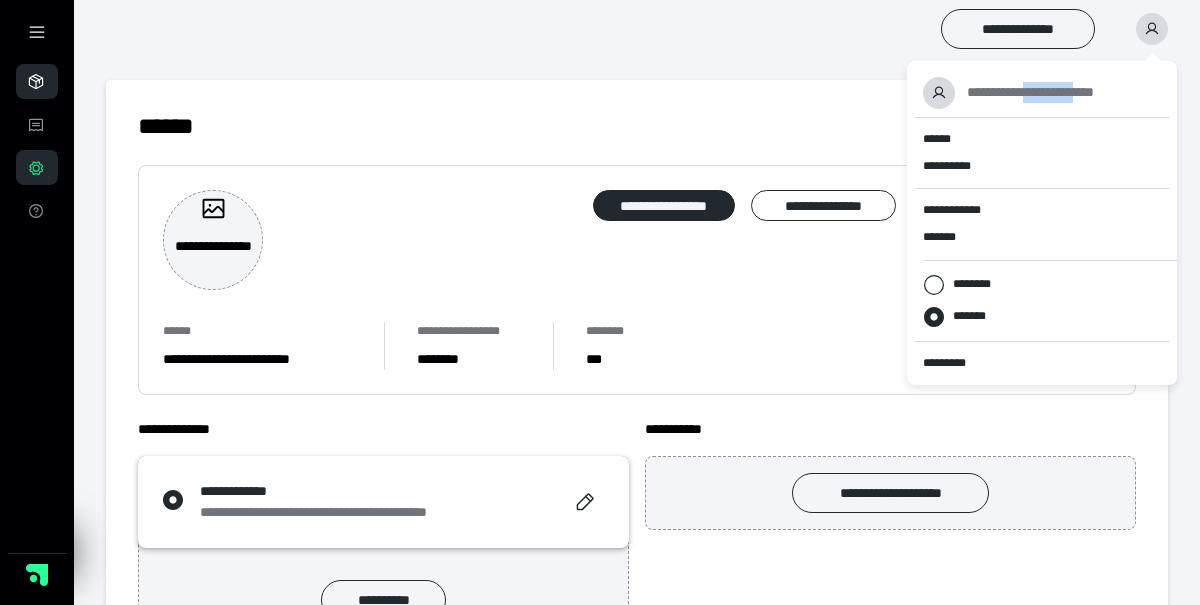 click 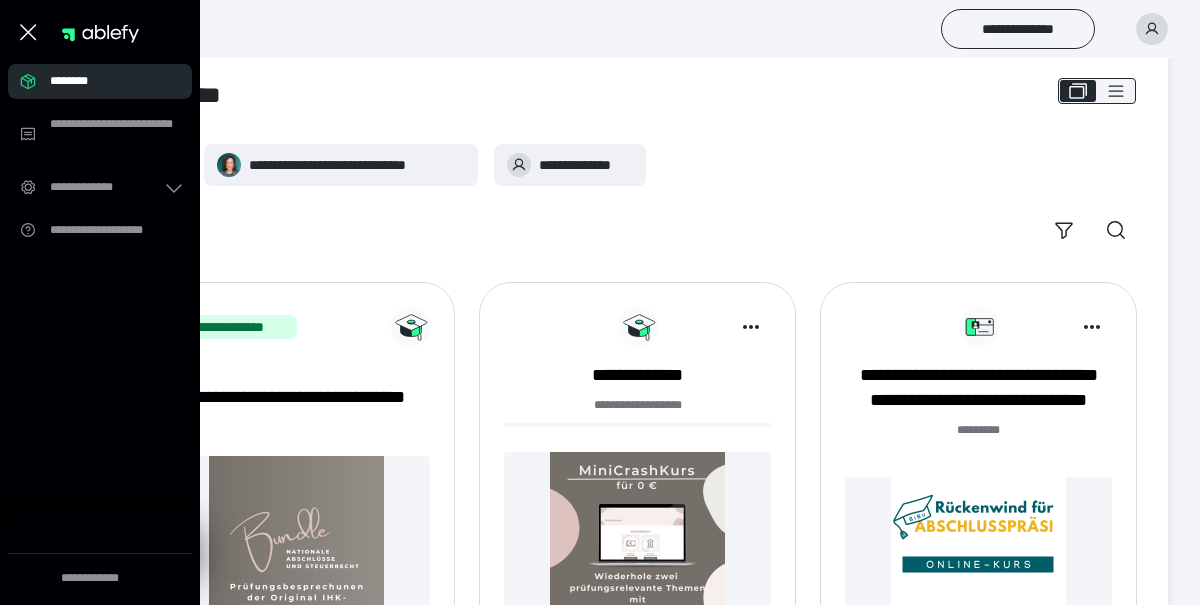 scroll, scrollTop: 0, scrollLeft: 0, axis: both 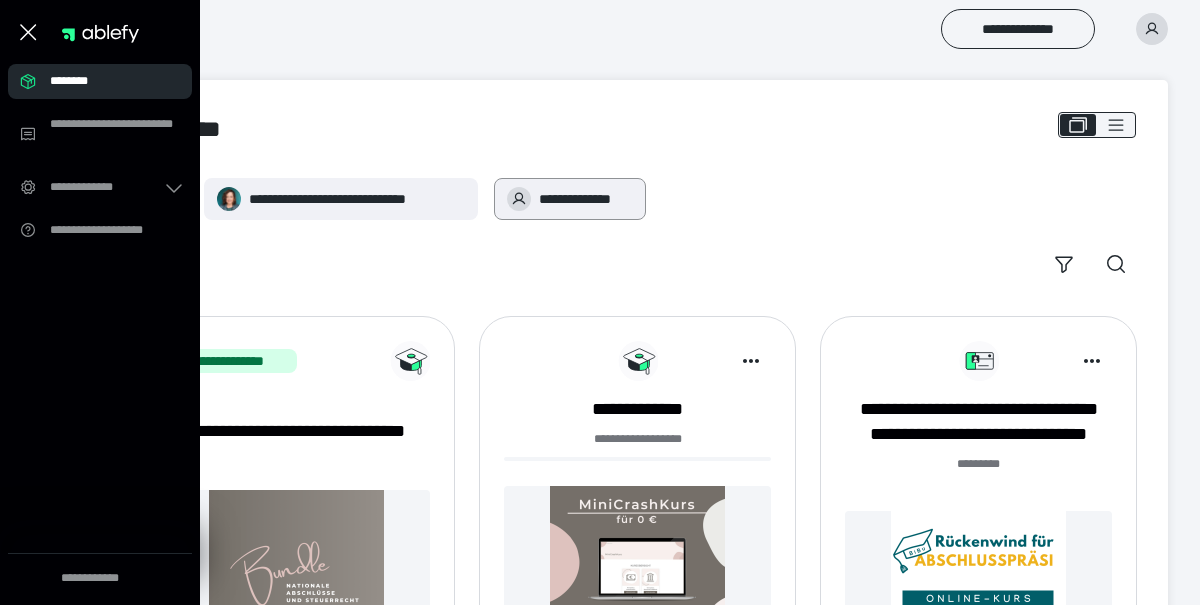click on "**********" at bounding box center [586, 199] 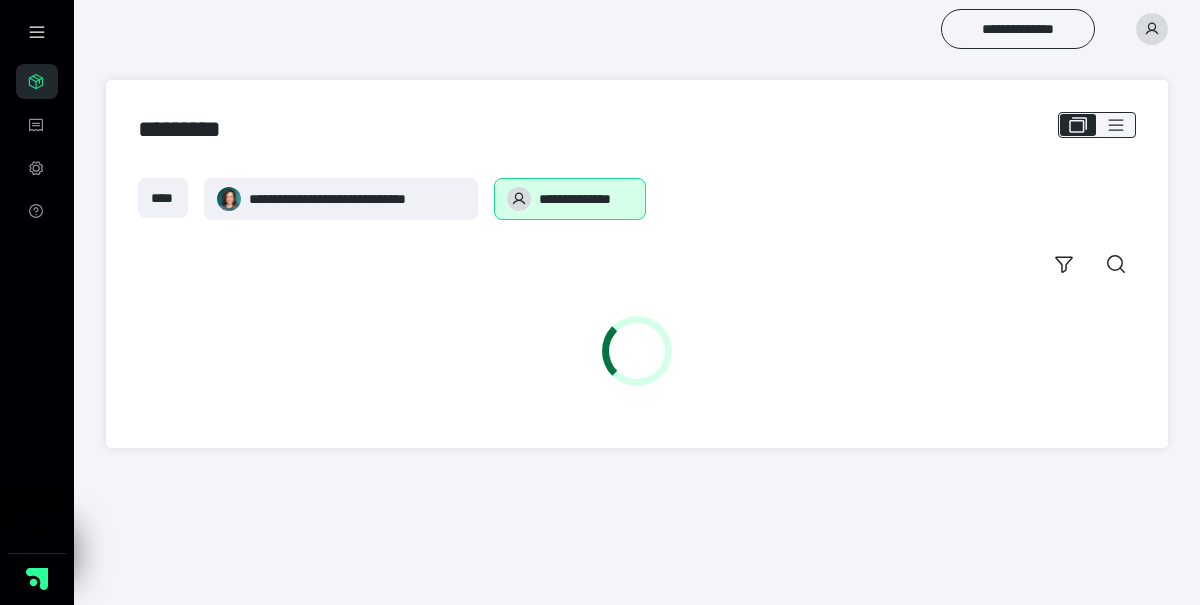 scroll, scrollTop: 0, scrollLeft: 0, axis: both 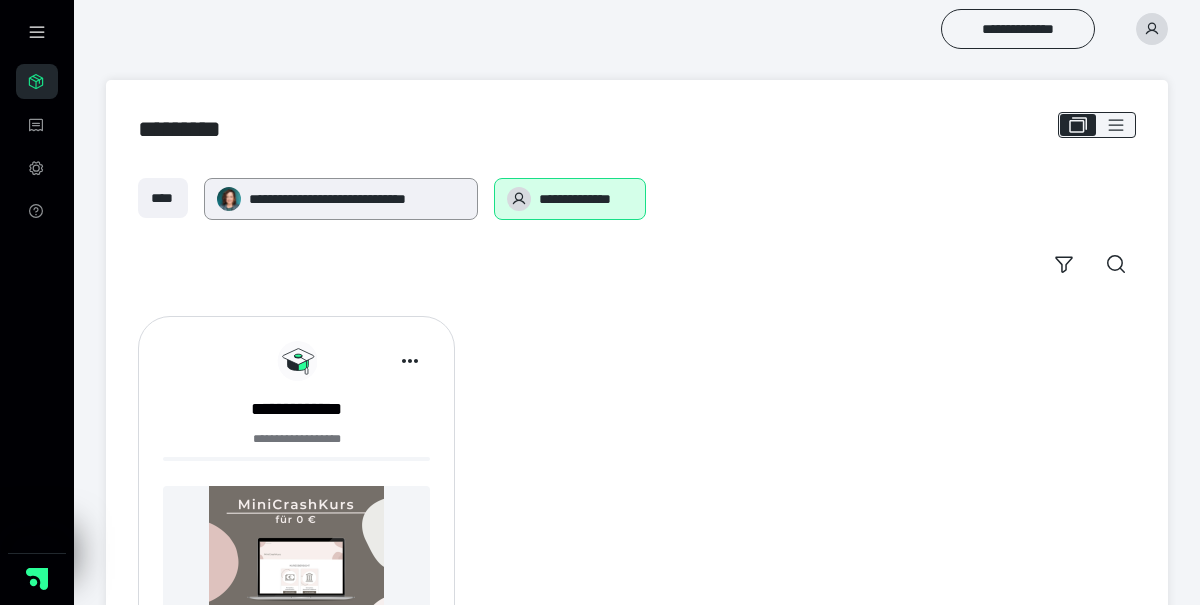 click on "**********" at bounding box center (357, 199) 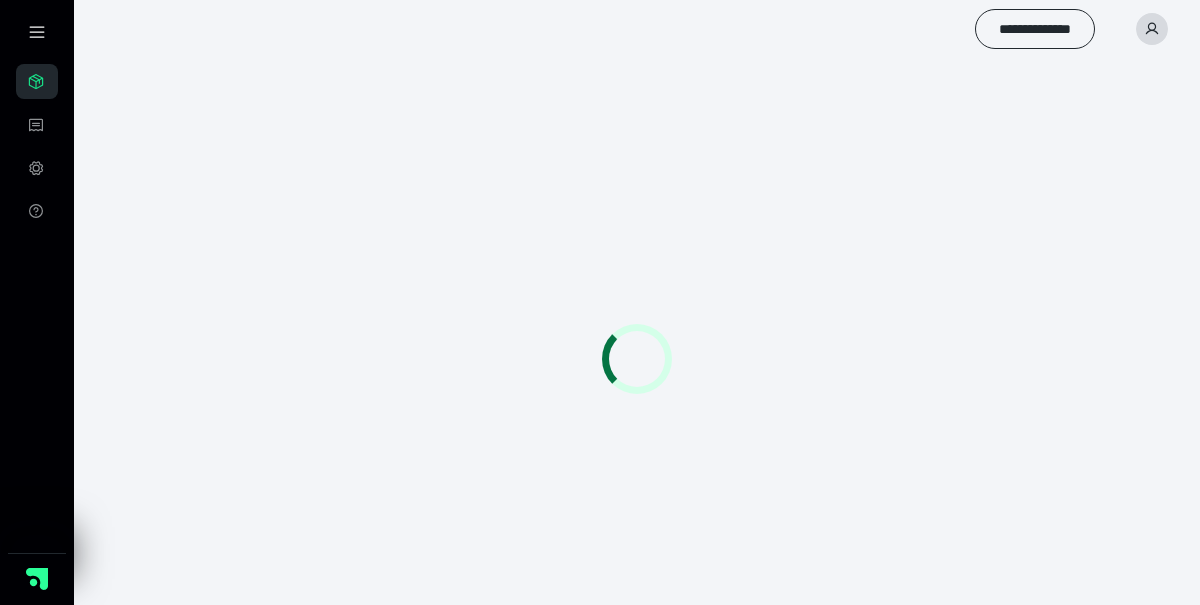 scroll, scrollTop: 0, scrollLeft: 0, axis: both 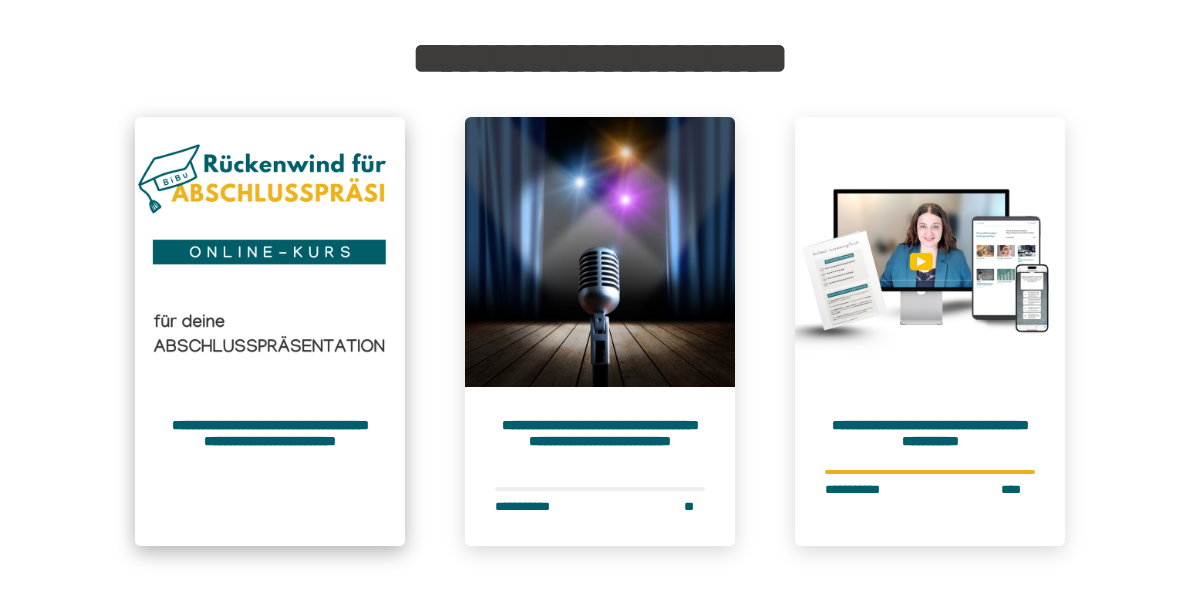click at bounding box center (270, 252) 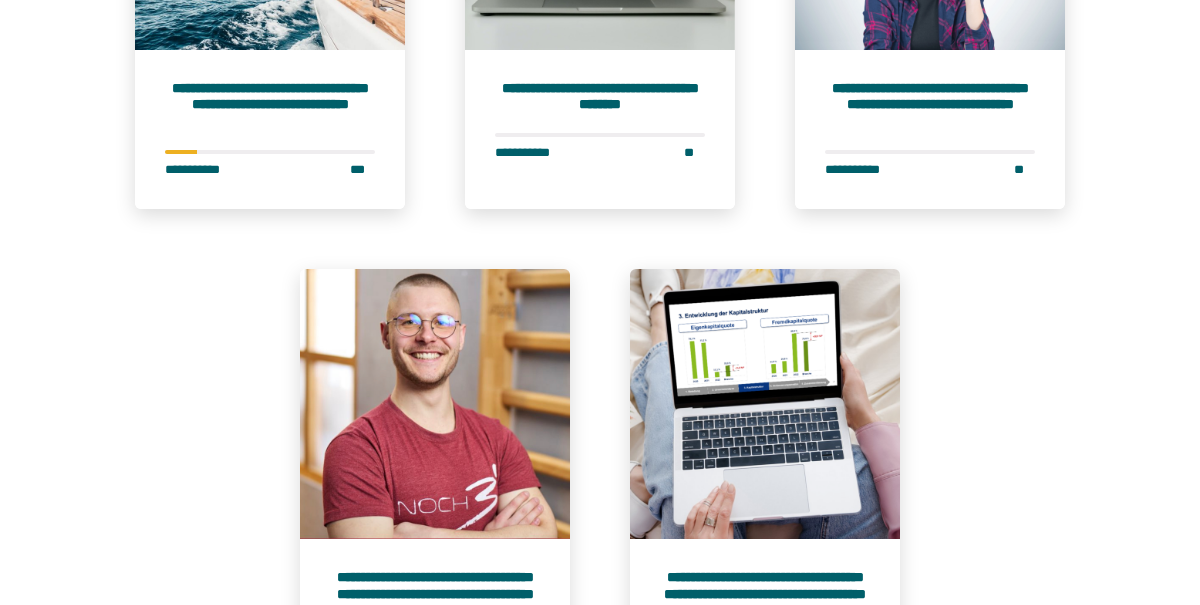 scroll, scrollTop: 0, scrollLeft: 0, axis: both 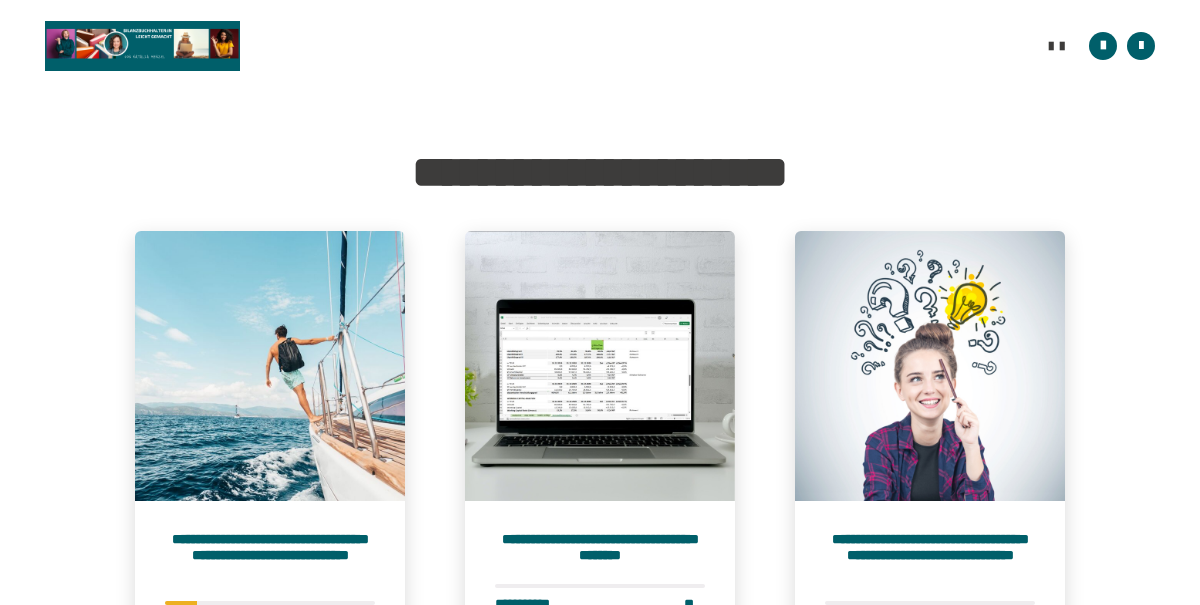 click at bounding box center (142, 46) 